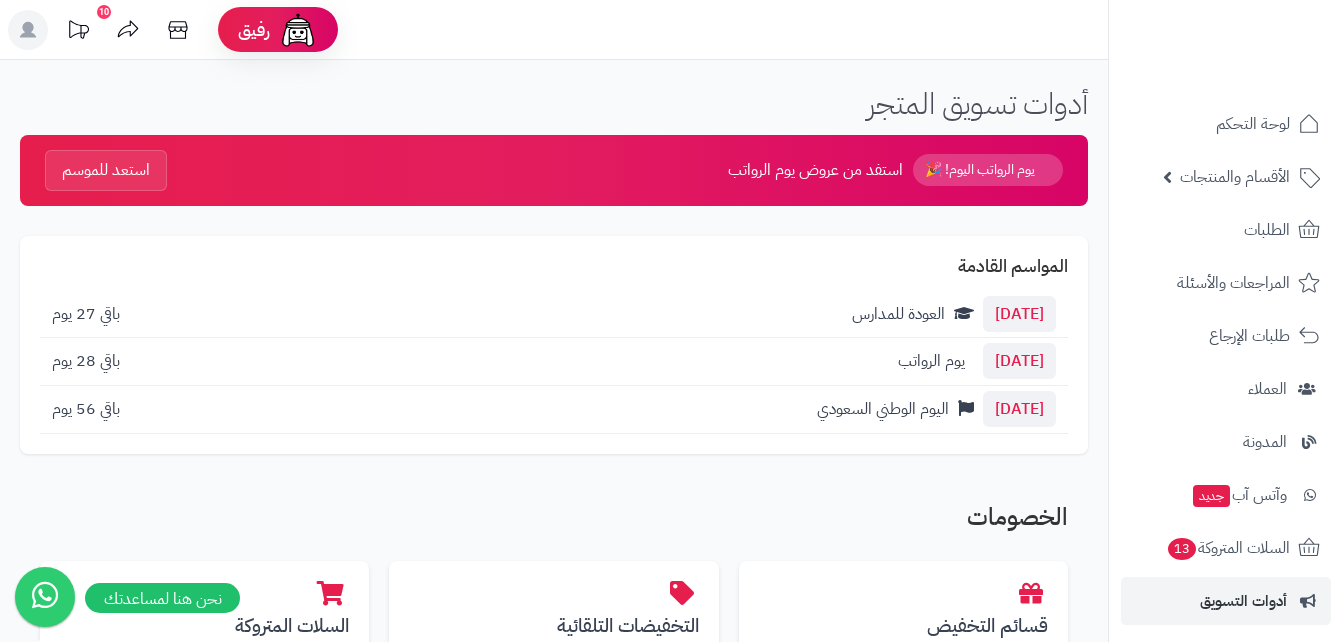 scroll, scrollTop: 0, scrollLeft: 0, axis: both 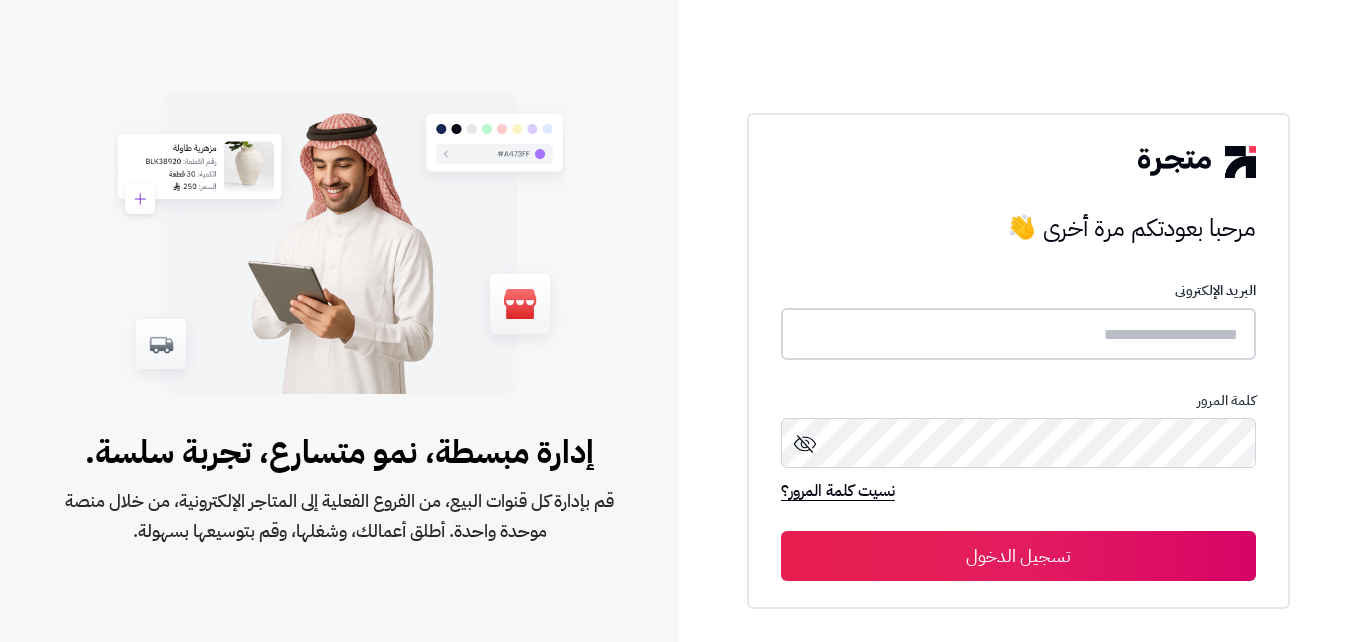 click at bounding box center [1018, 334] 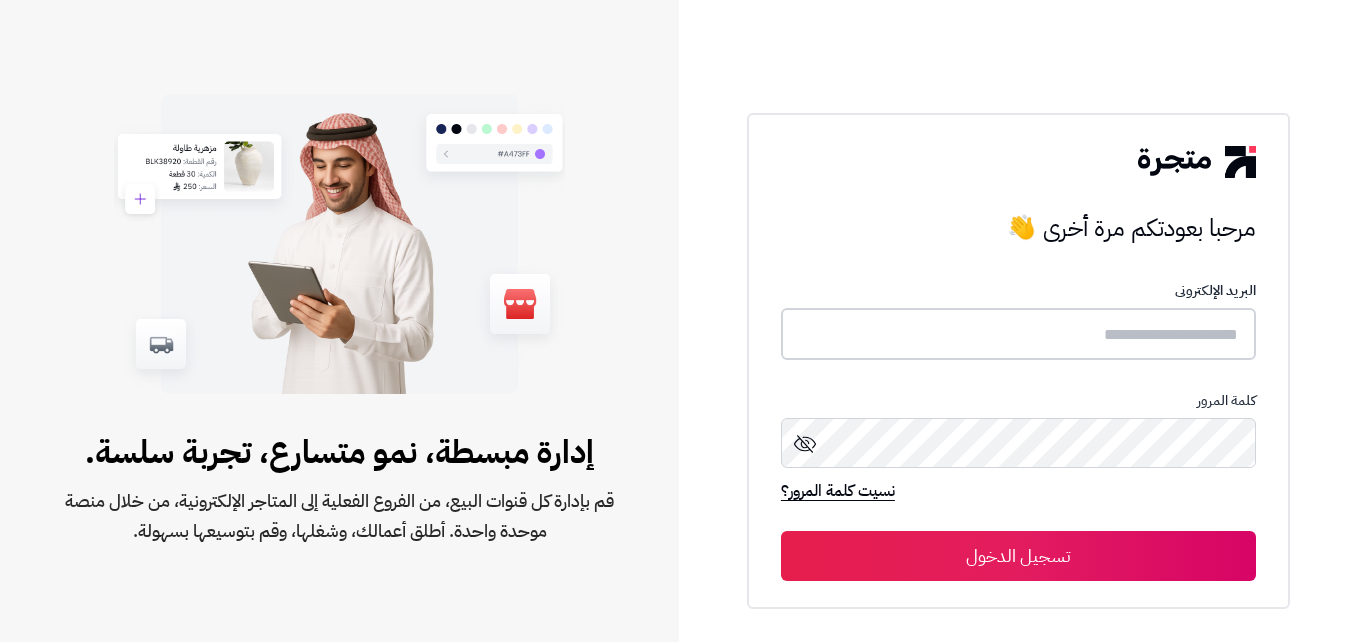type on "*" 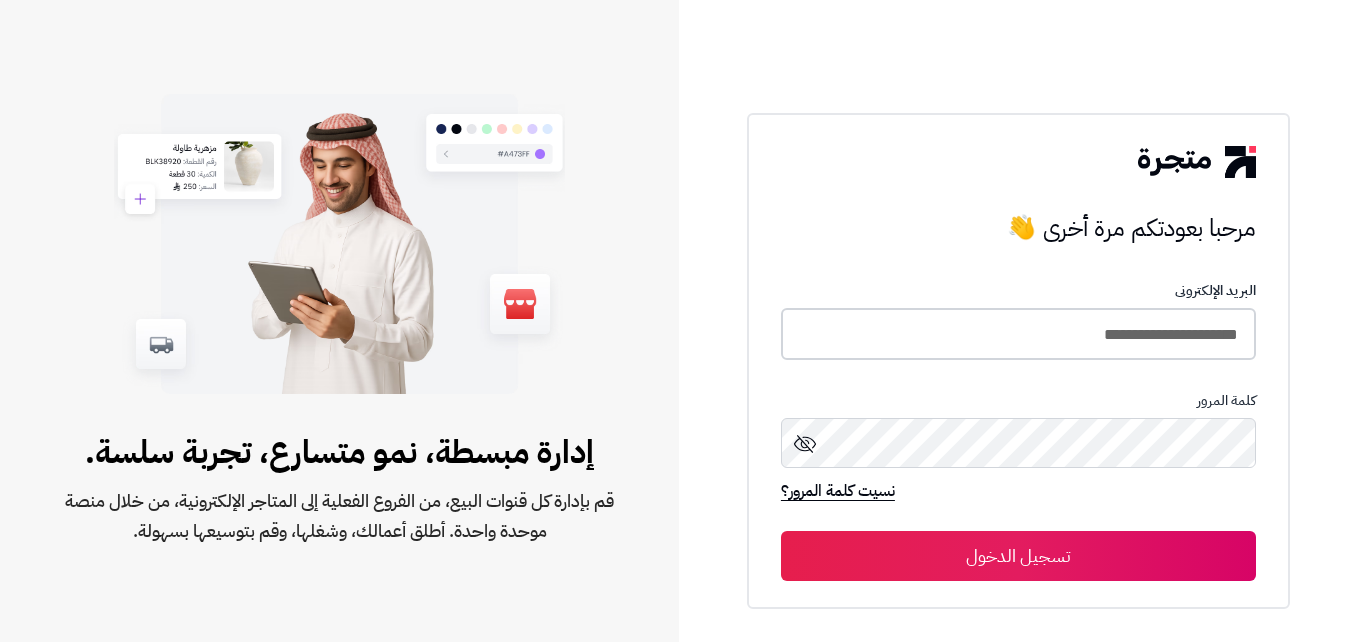 type on "**********" 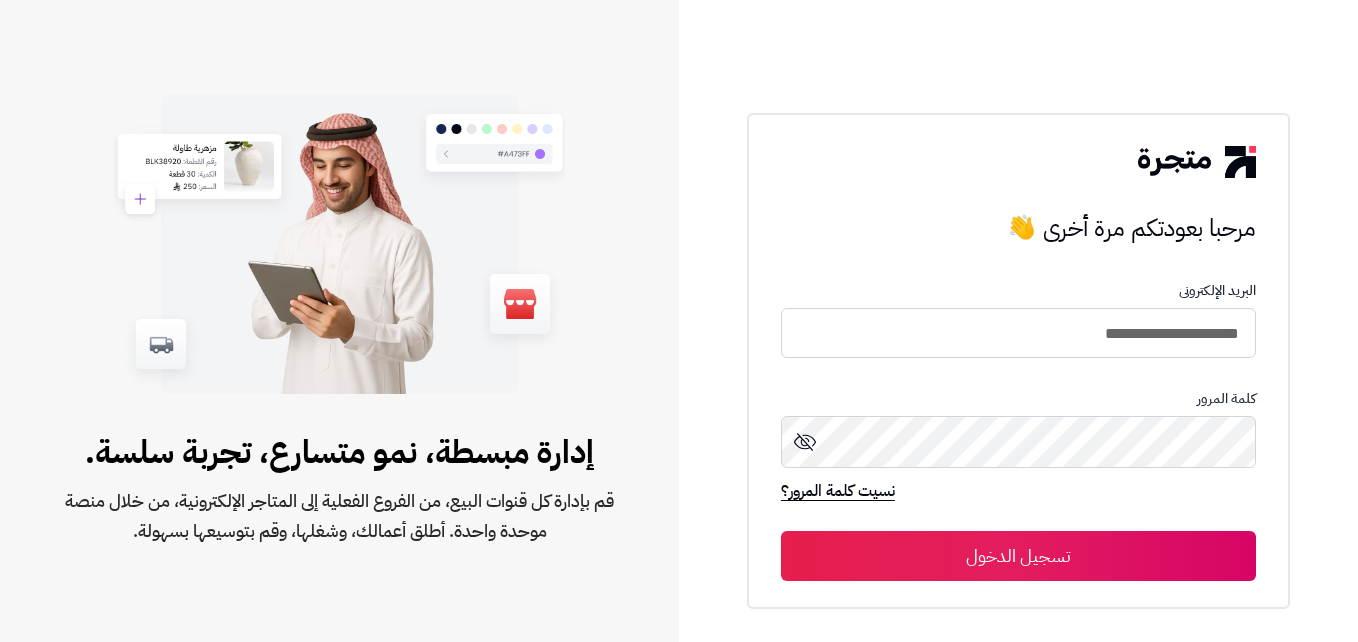 click on "تسجيل الدخول" at bounding box center [1018, 556] 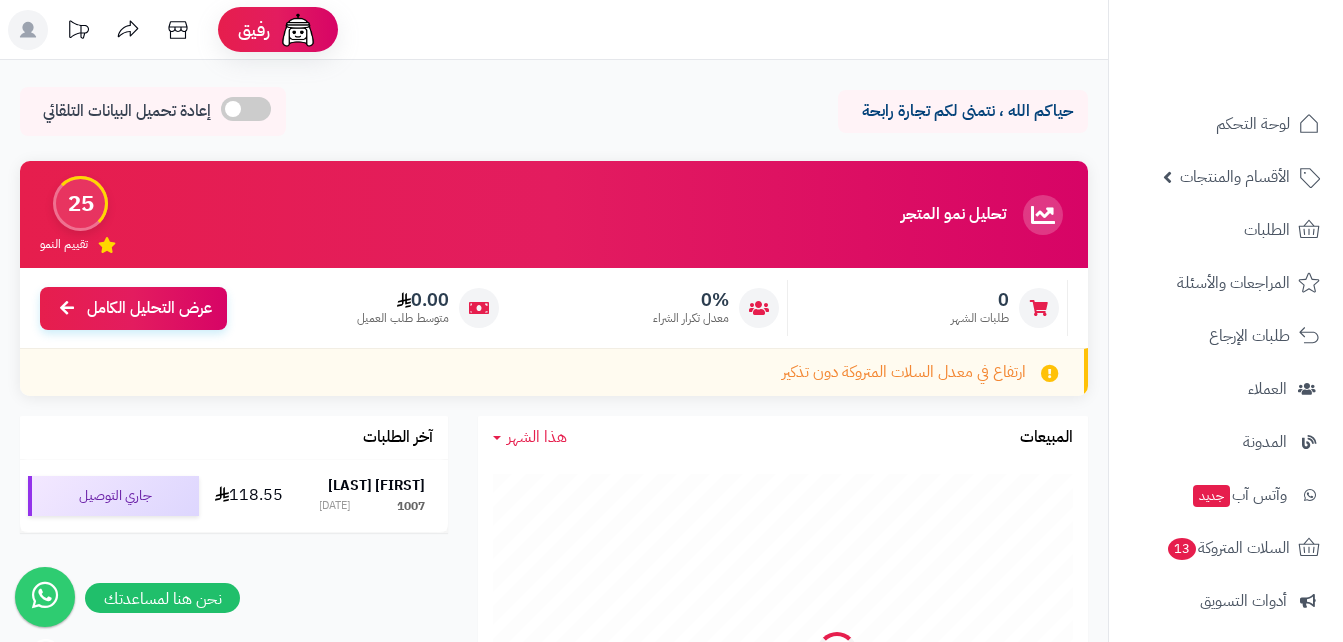 scroll, scrollTop: 0, scrollLeft: 0, axis: both 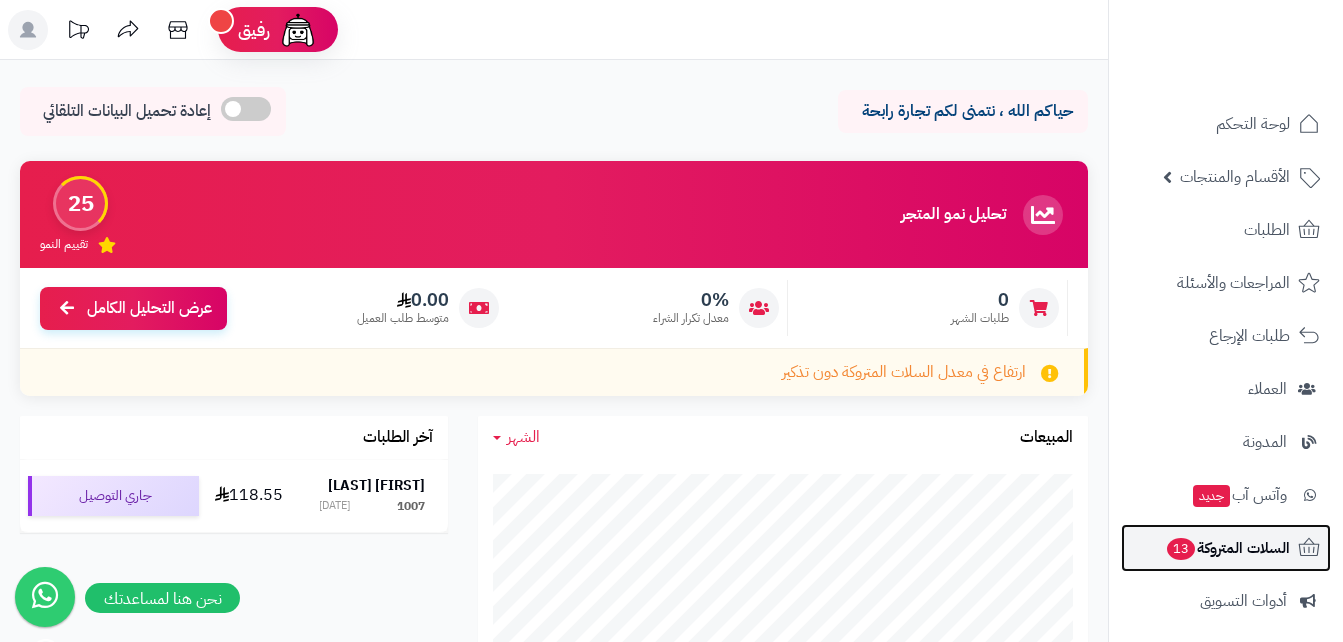 click on "السلات المتروكة  13" at bounding box center [1227, 548] 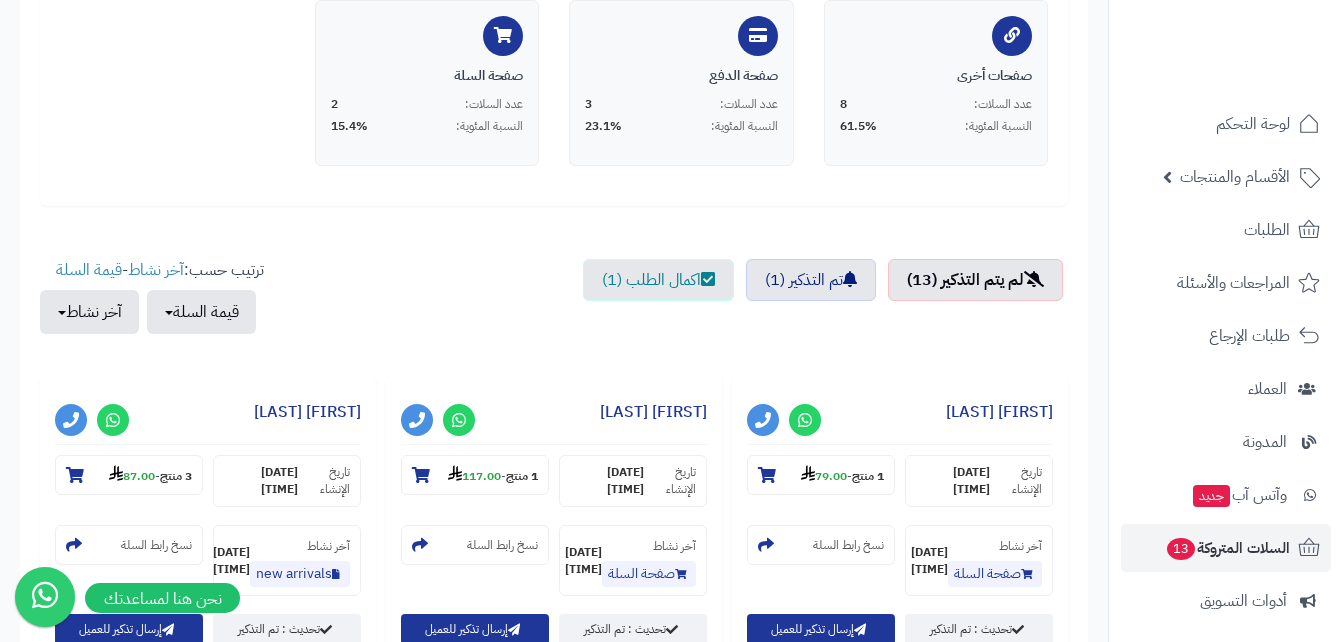 scroll, scrollTop: 464, scrollLeft: 0, axis: vertical 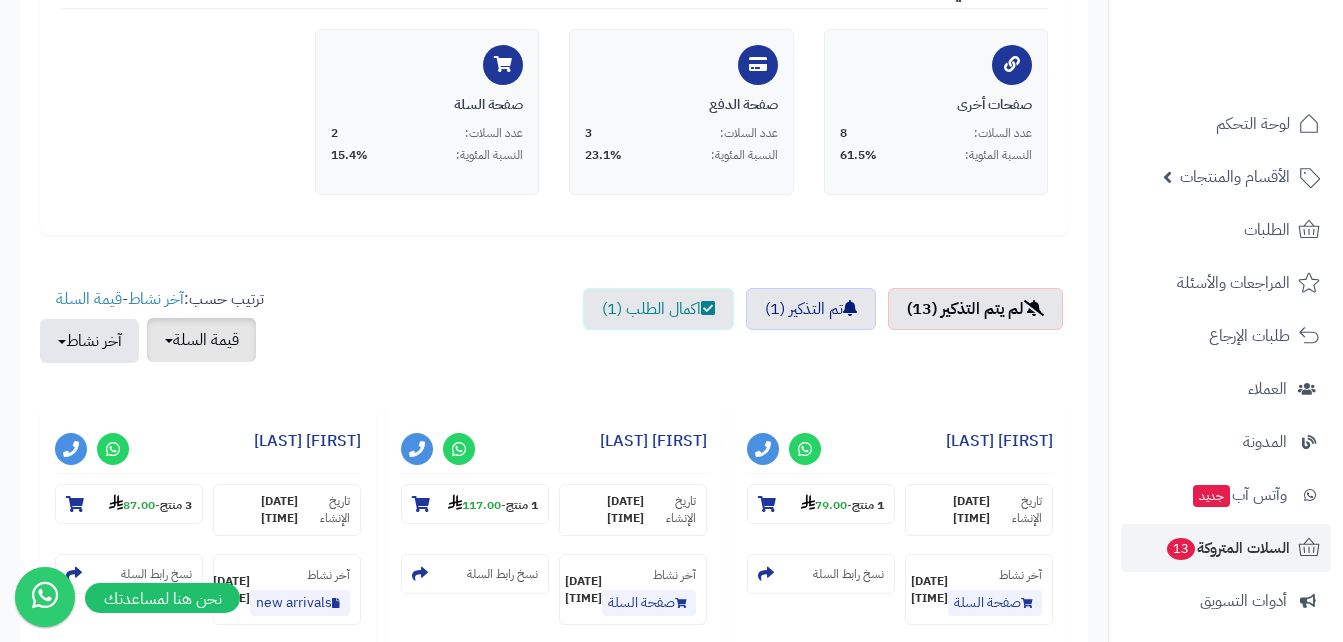 click on "قيمة السلة" at bounding box center (201, 340) 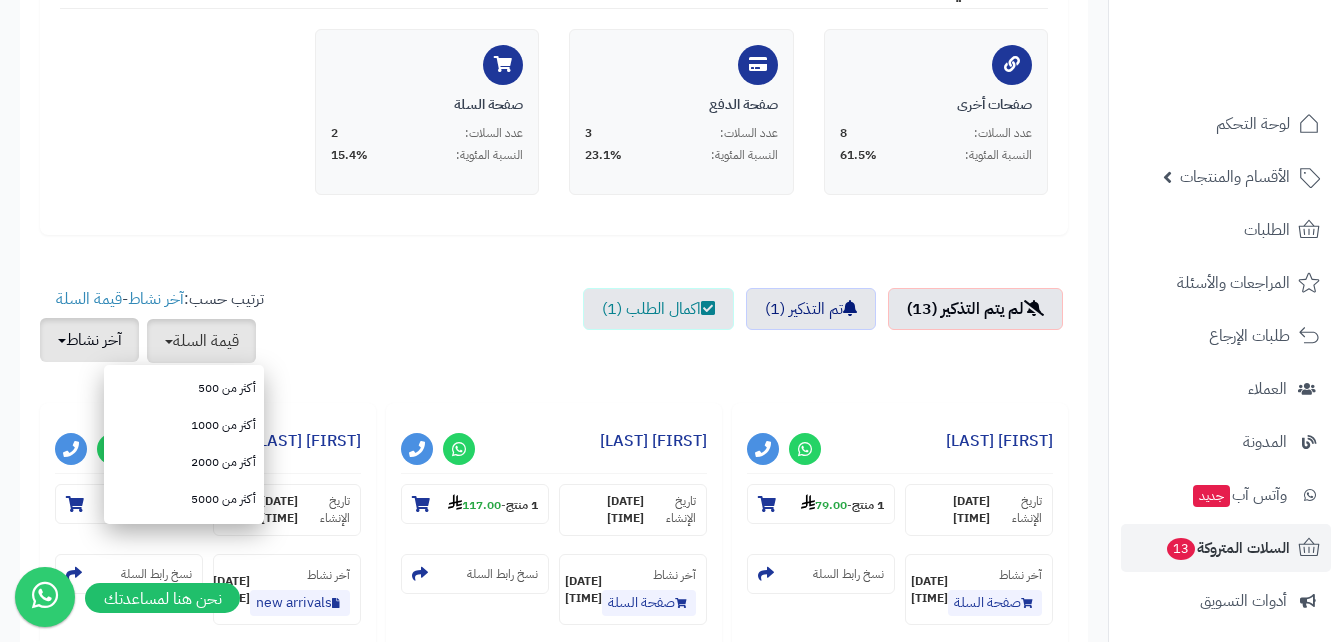 click on "آخر نشاط" at bounding box center (89, 340) 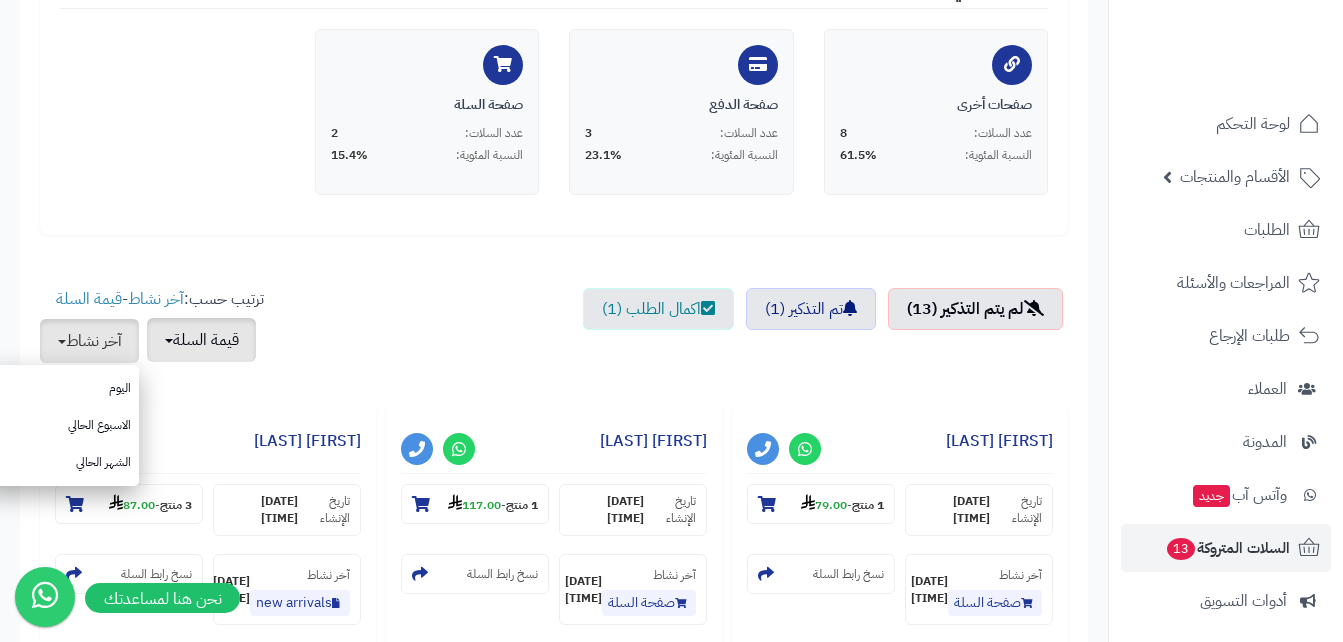 click at bounding box center (169, 341) 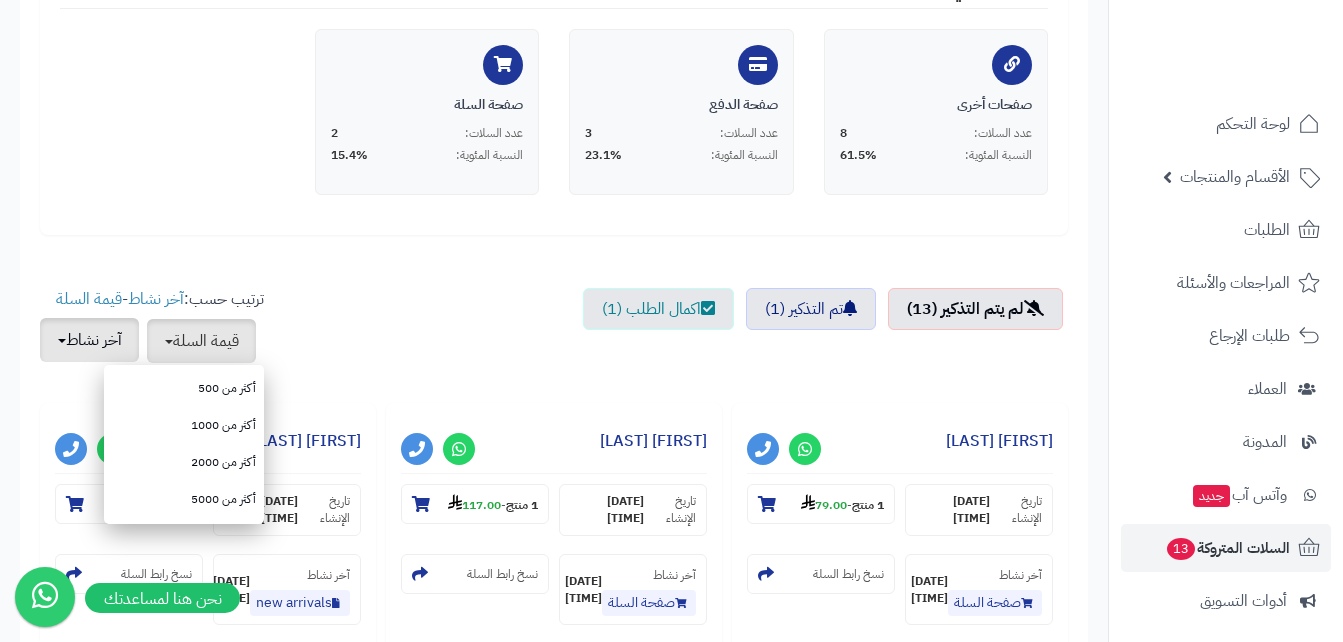 click on "آخر نشاط" at bounding box center [89, 340] 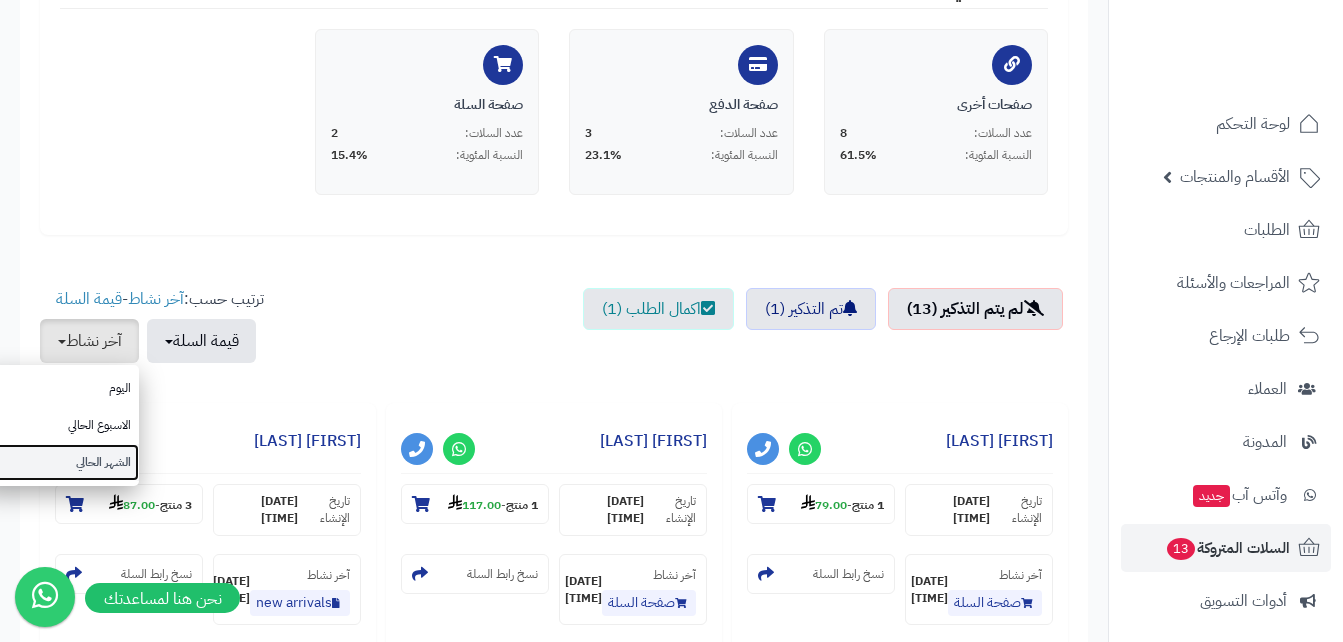 click on "الشهر الحالي" at bounding box center [59, 462] 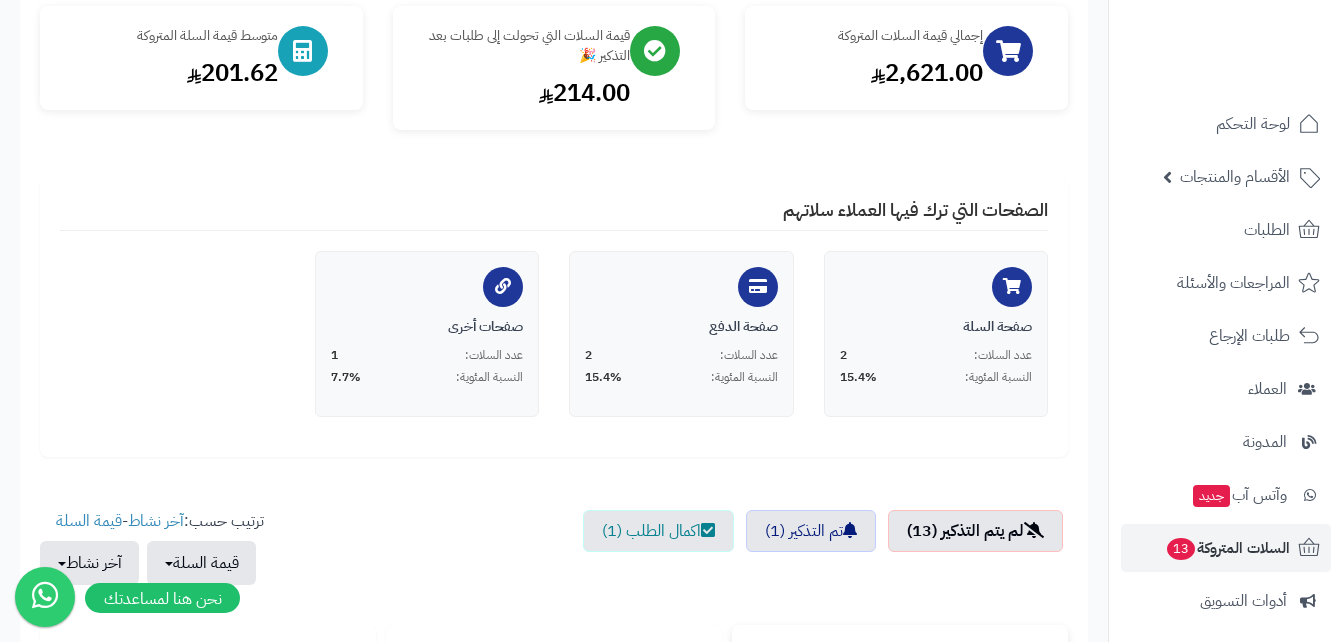 scroll, scrollTop: 0, scrollLeft: 0, axis: both 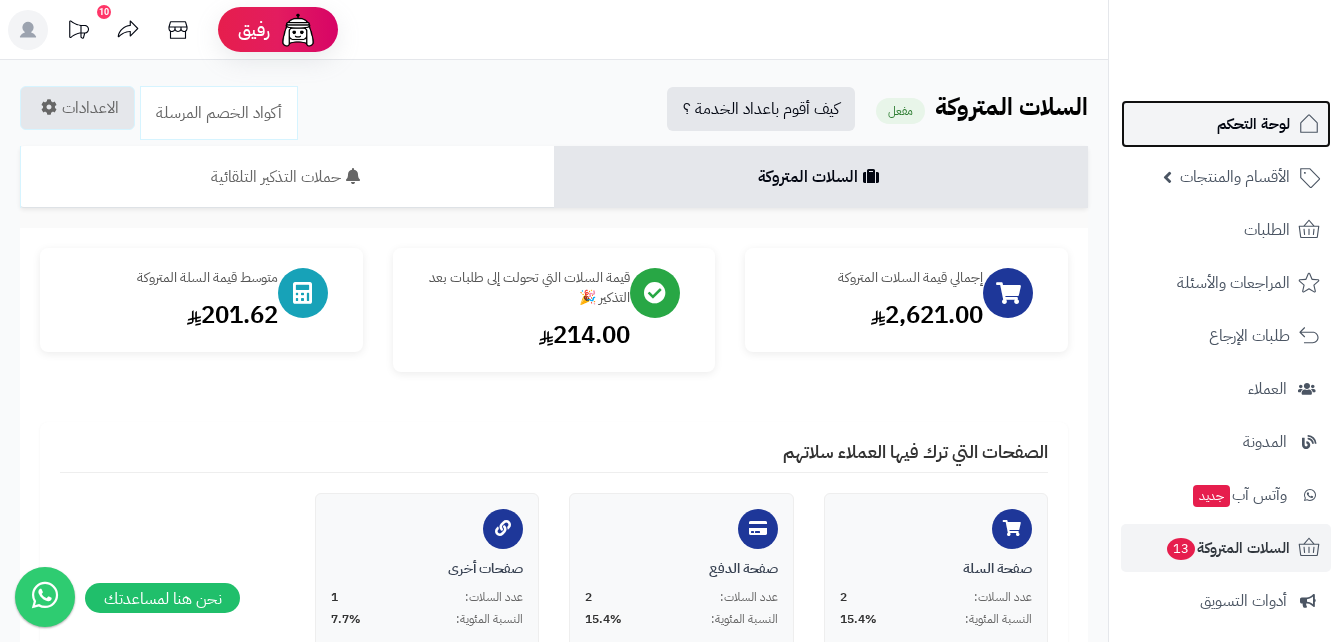 click on "لوحة التحكم" at bounding box center (1253, 124) 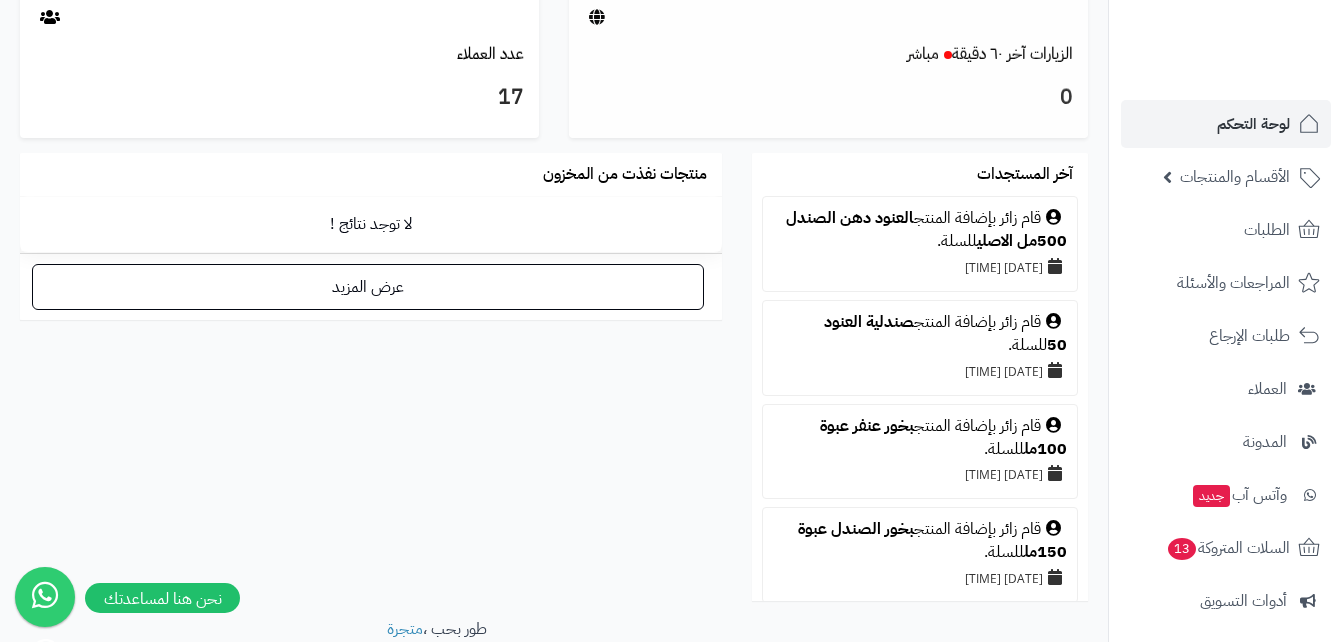 scroll, scrollTop: 1237, scrollLeft: 0, axis: vertical 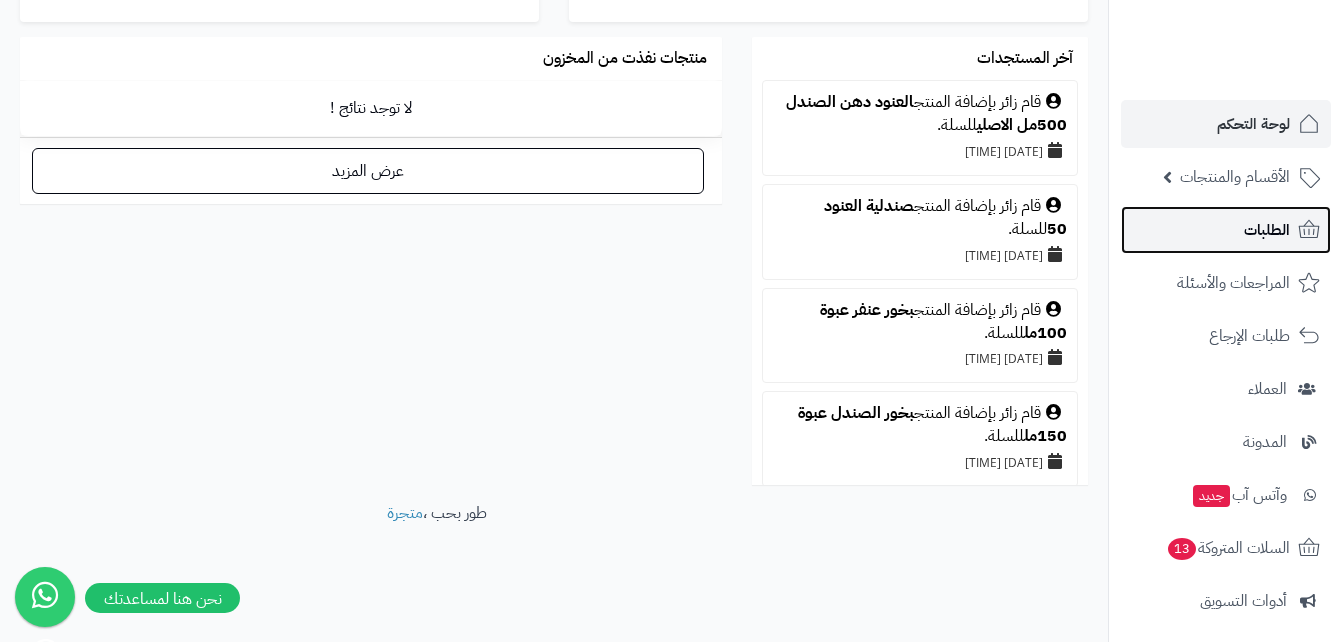 click on "الطلبات" at bounding box center (1226, 230) 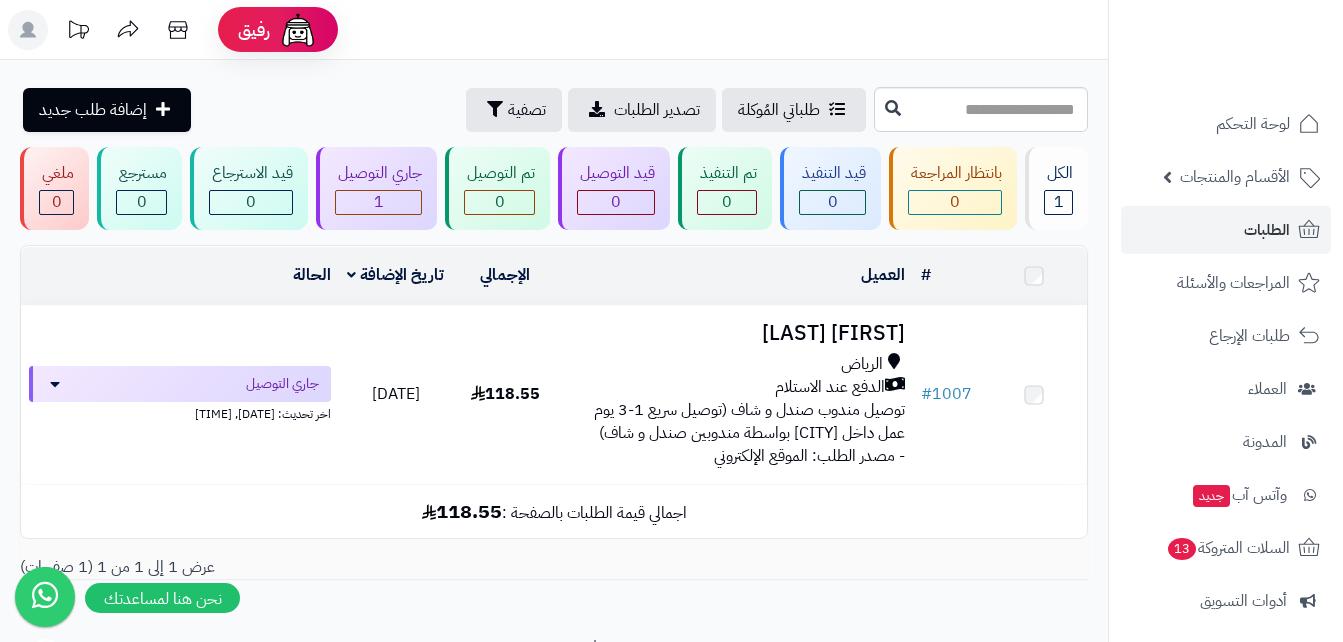 scroll, scrollTop: 0, scrollLeft: 0, axis: both 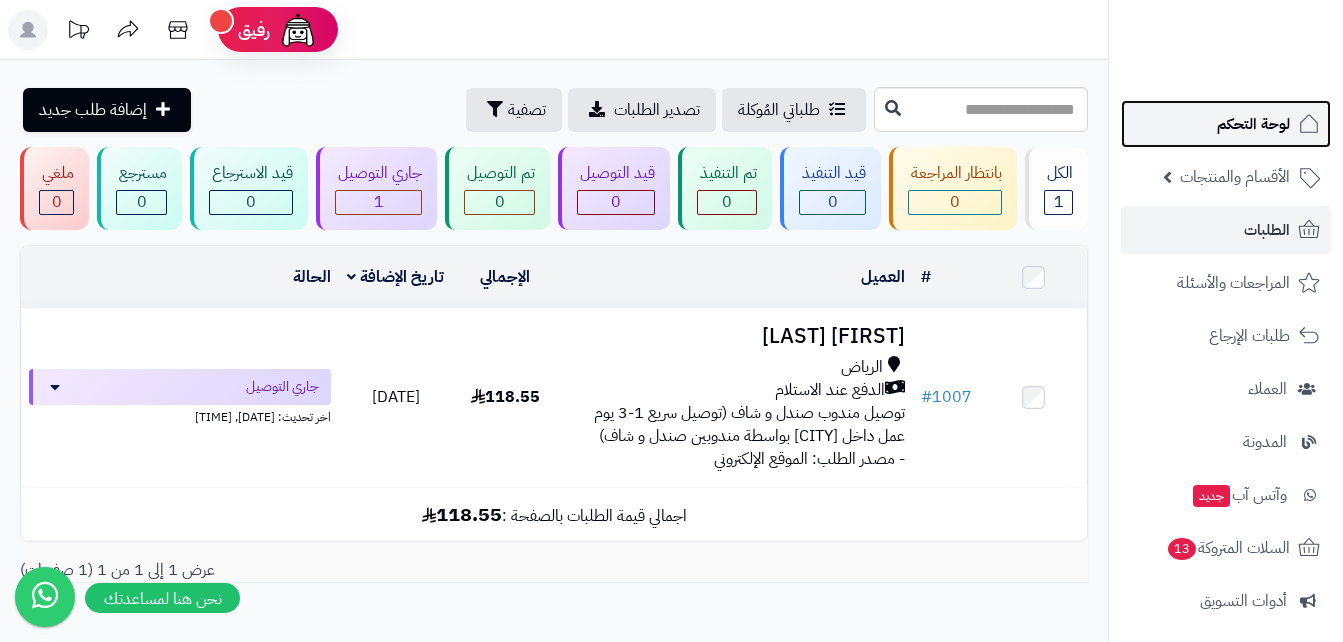 click on "لوحة التحكم" at bounding box center (1253, 124) 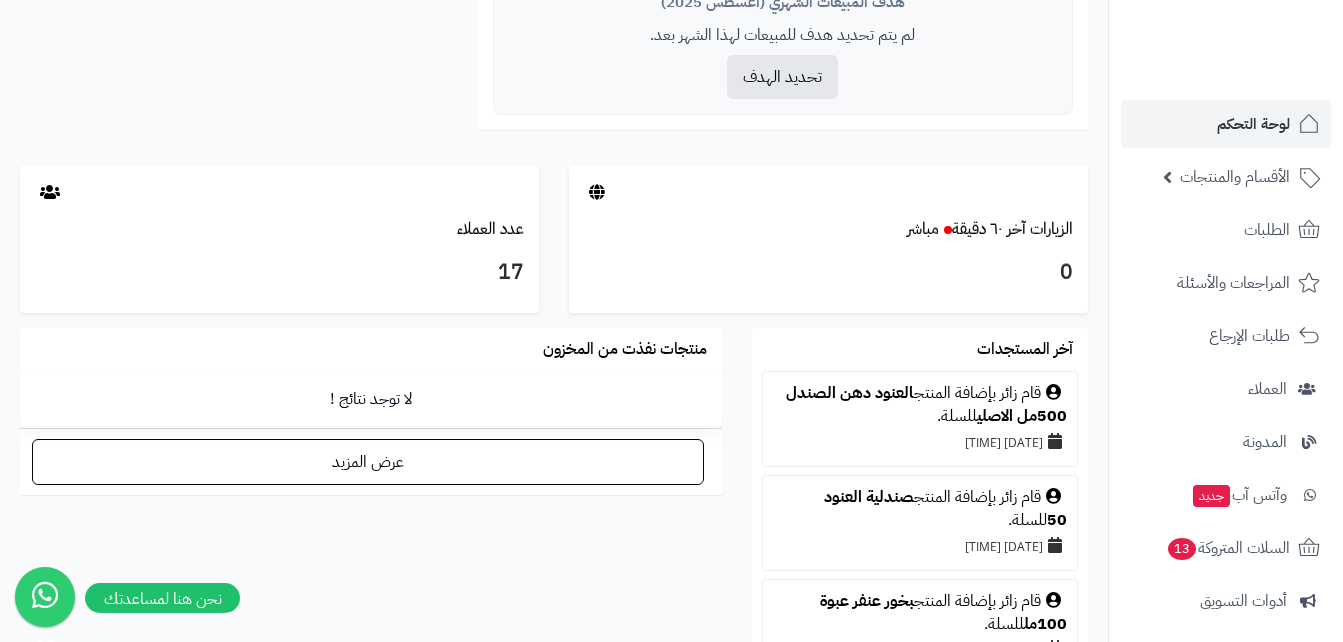scroll, scrollTop: 947, scrollLeft: 0, axis: vertical 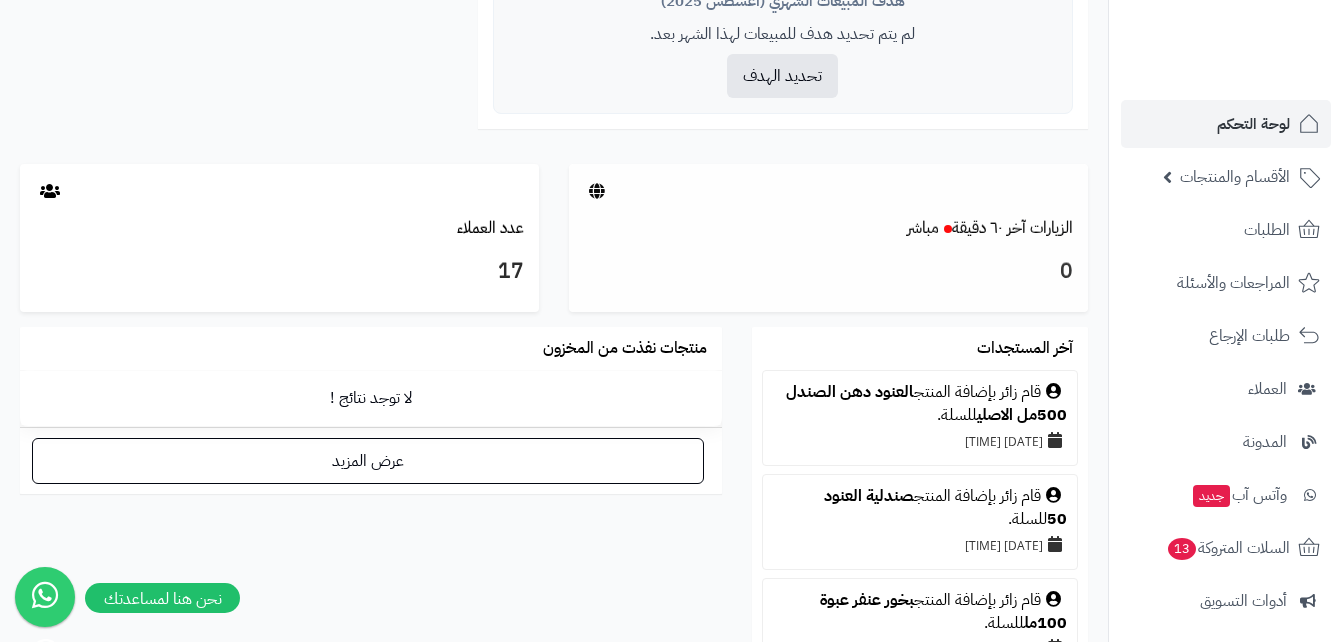 click at bounding box center (597, 191) 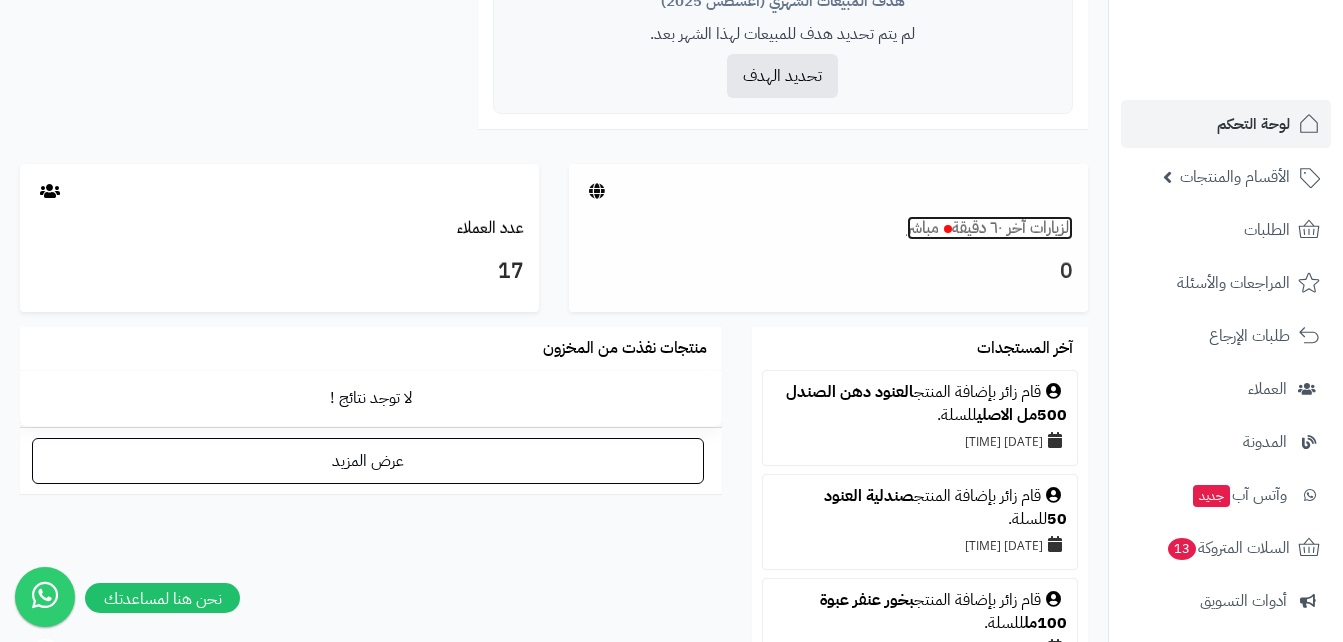 click on "الزيارات آخر ٦٠ دقيقة   مباشر" at bounding box center [990, 228] 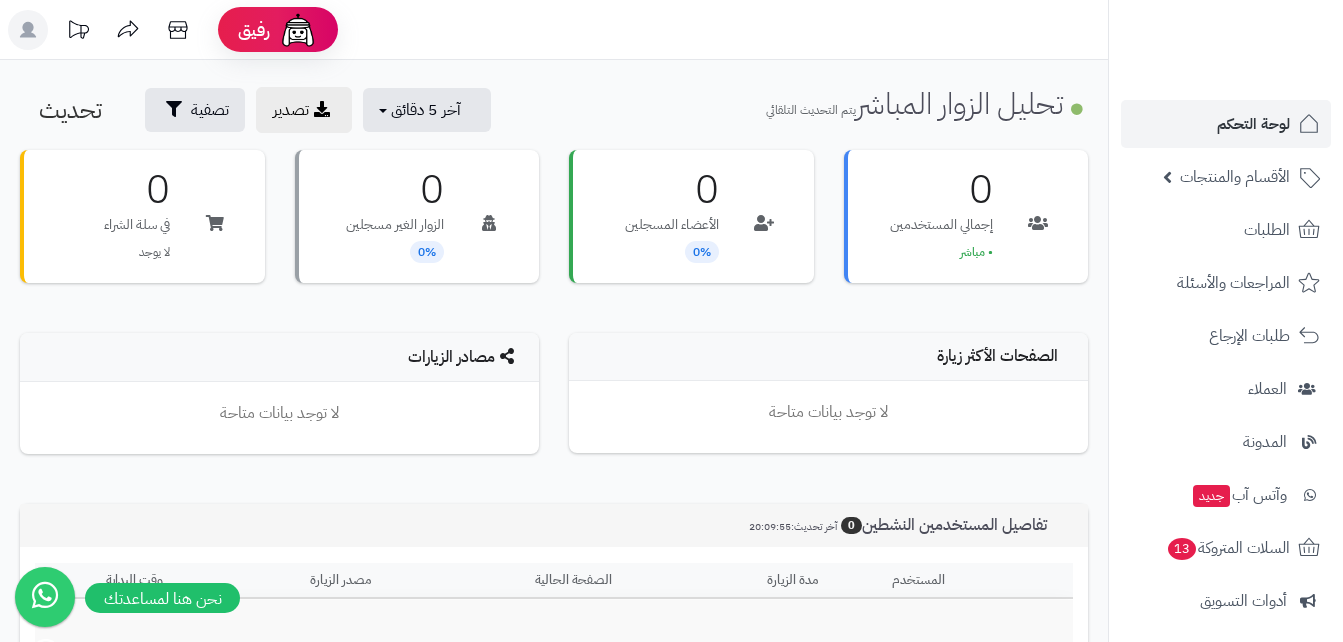 scroll, scrollTop: 0, scrollLeft: 0, axis: both 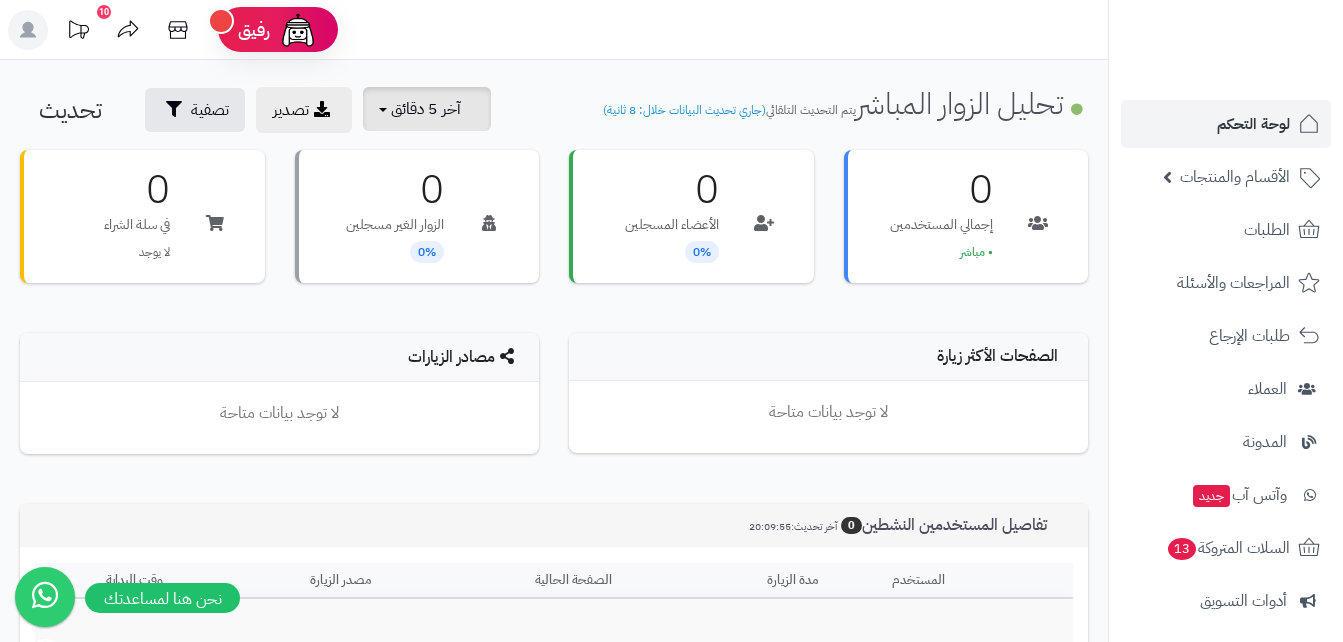 click on "آخر 5 دقائق" at bounding box center (426, 109) 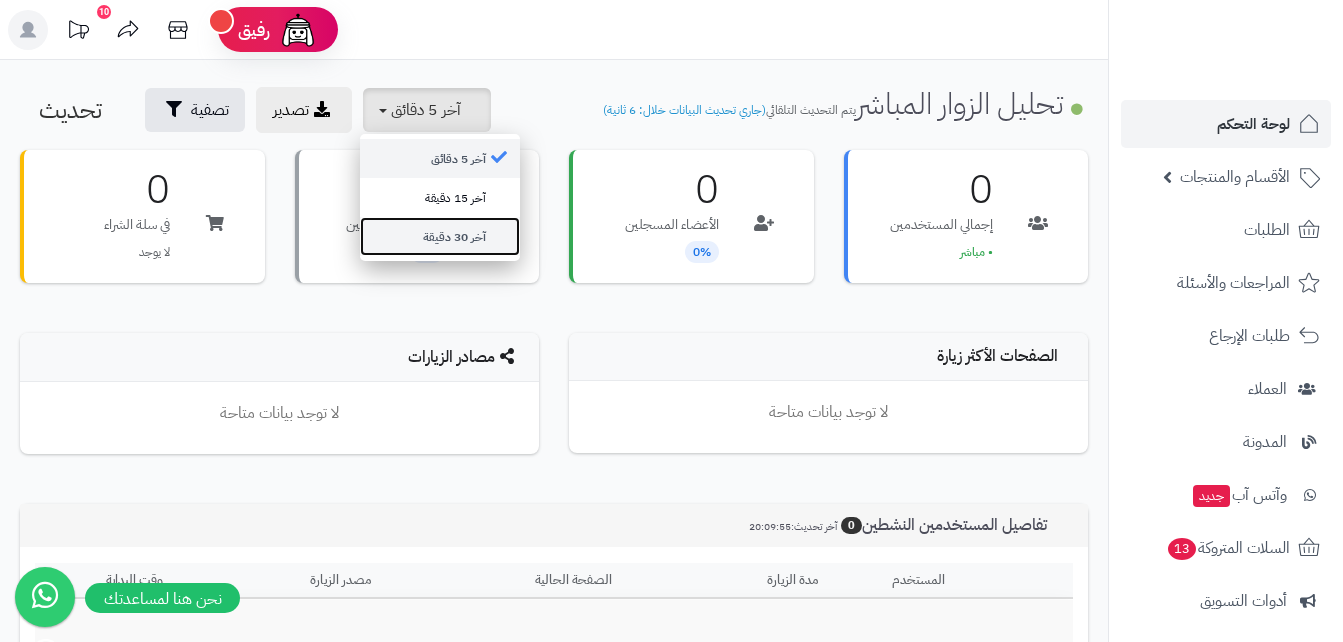 click on "آخر 30 دقيقة" at bounding box center (440, 236) 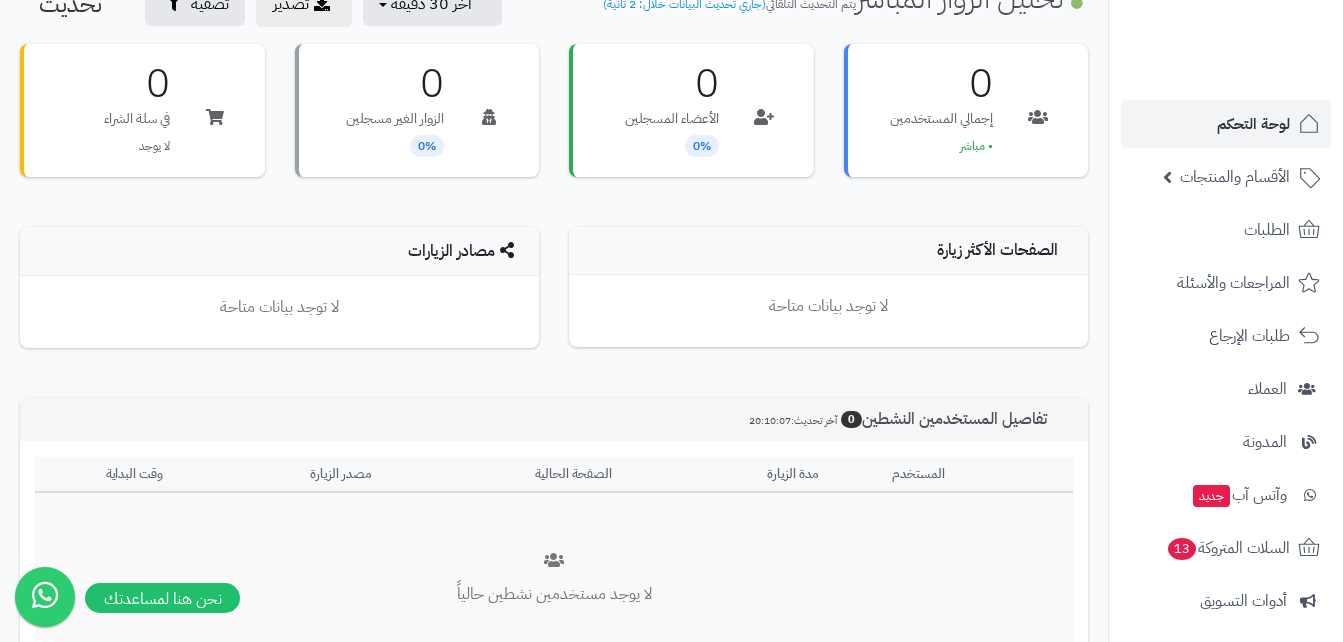 scroll, scrollTop: 105, scrollLeft: 0, axis: vertical 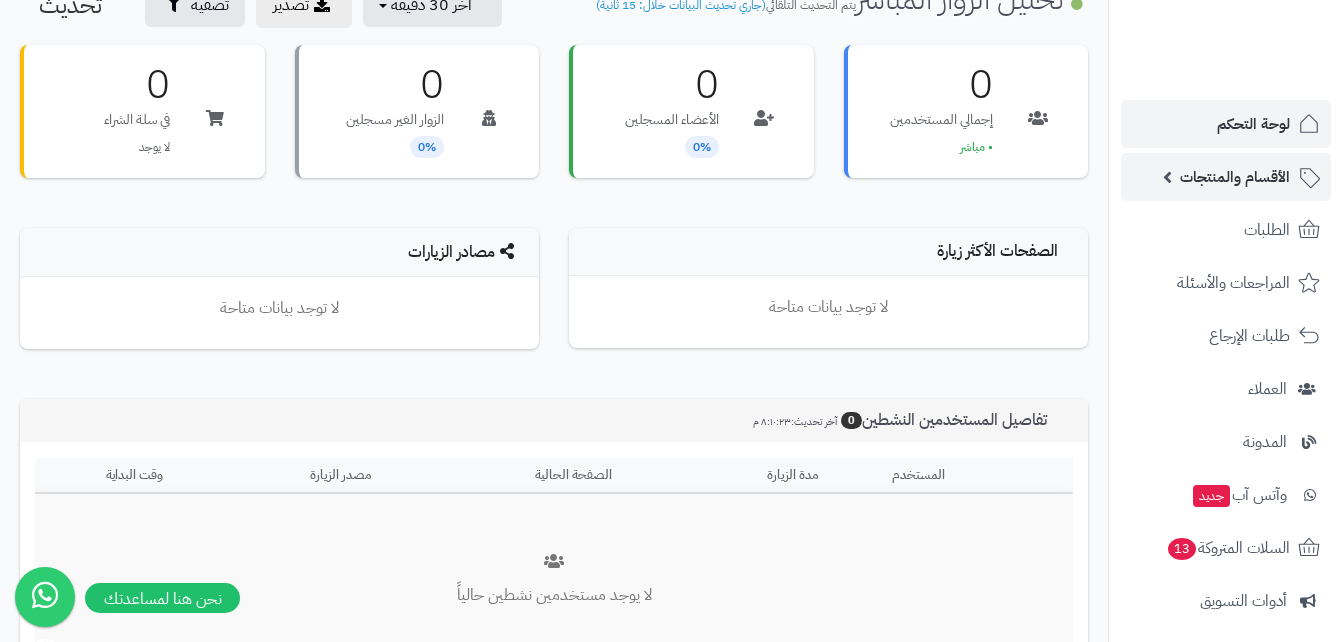 click on "الأقسام والمنتجات" at bounding box center [1235, 177] 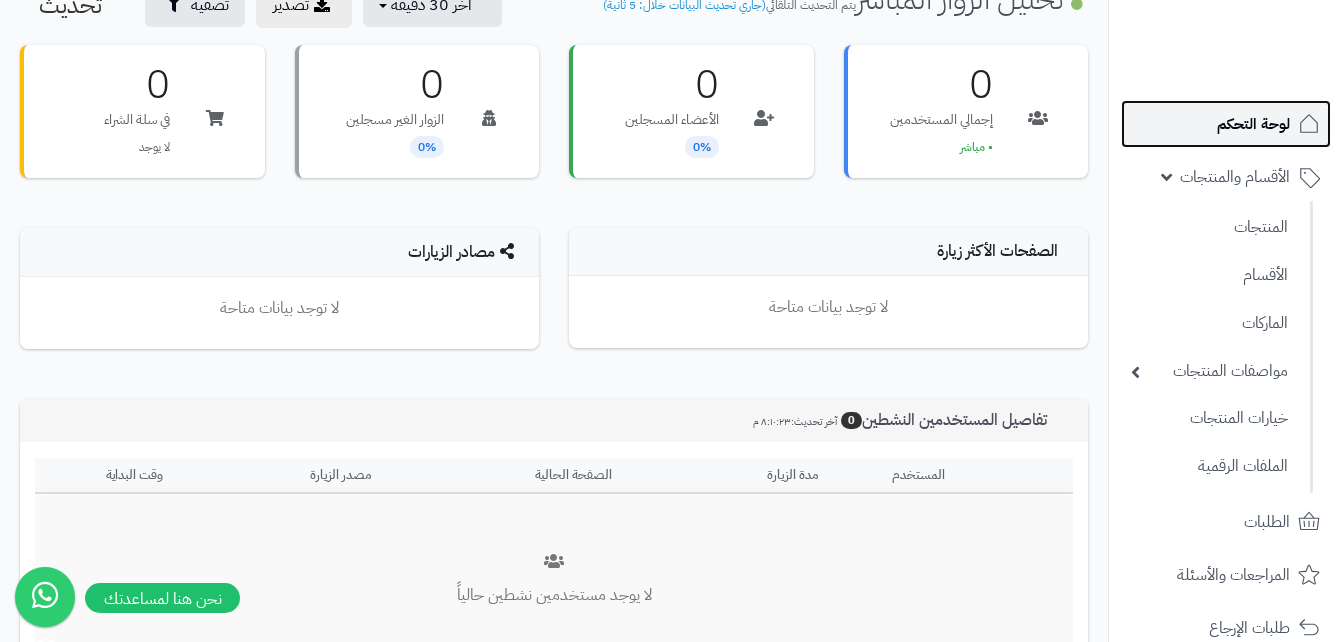 click on "لوحة التحكم" at bounding box center [1253, 124] 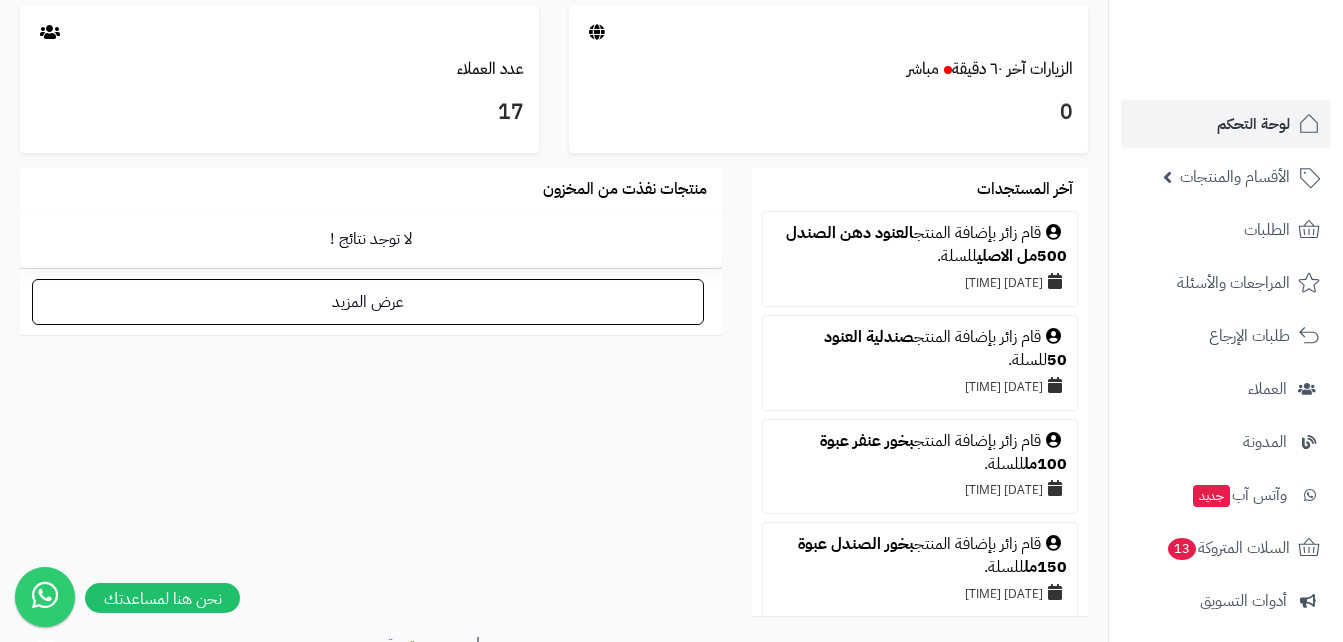 scroll, scrollTop: 1108, scrollLeft: 0, axis: vertical 